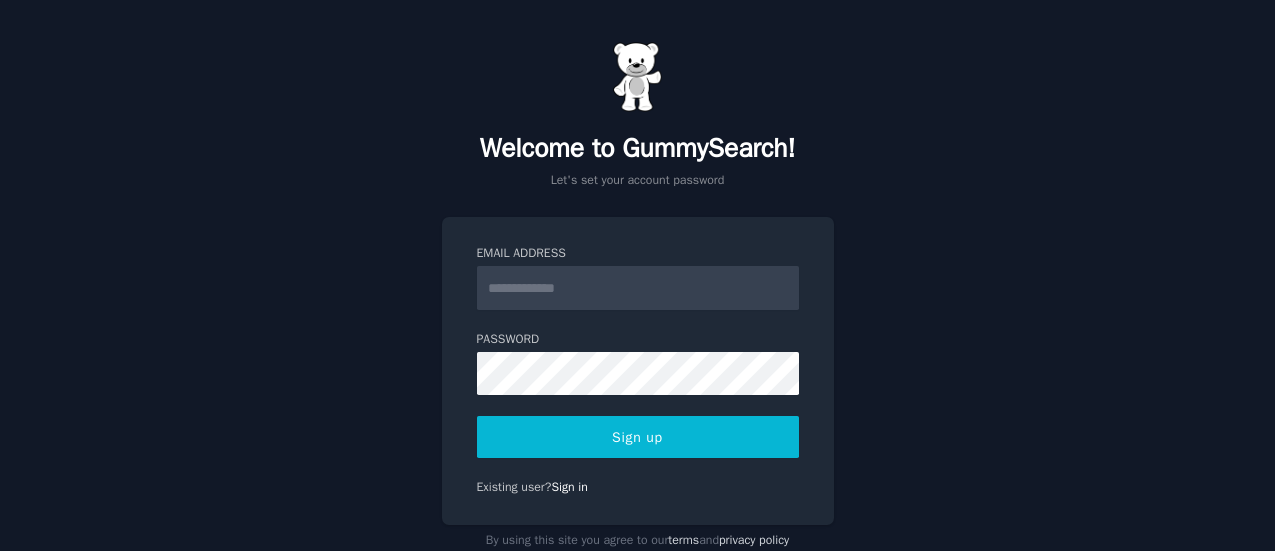 scroll, scrollTop: 0, scrollLeft: 0, axis: both 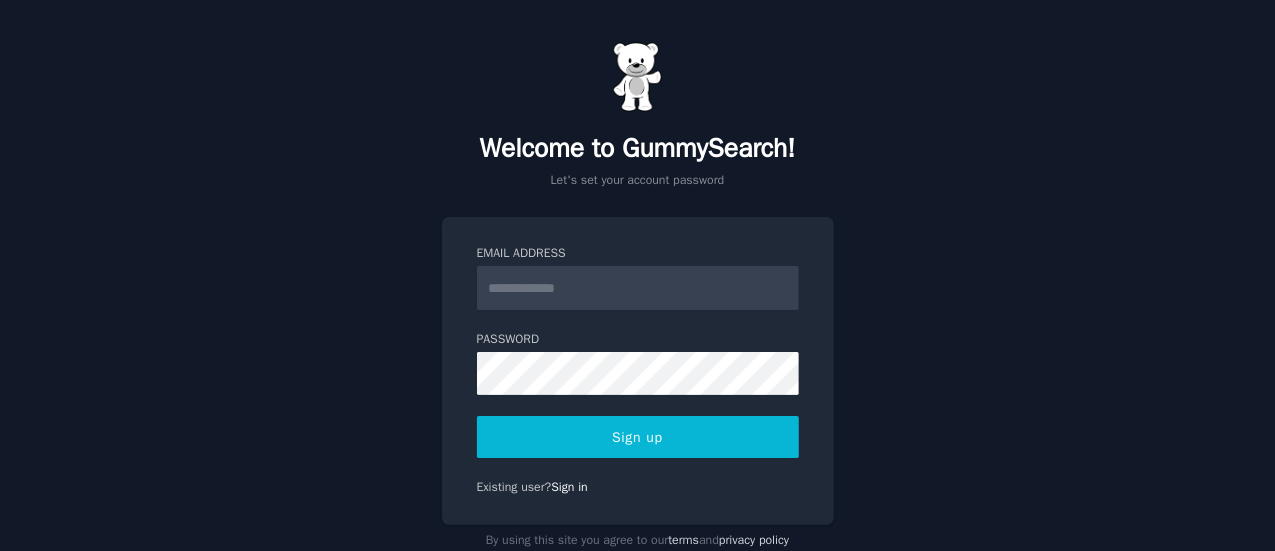 click on "Email Address" at bounding box center (638, 288) 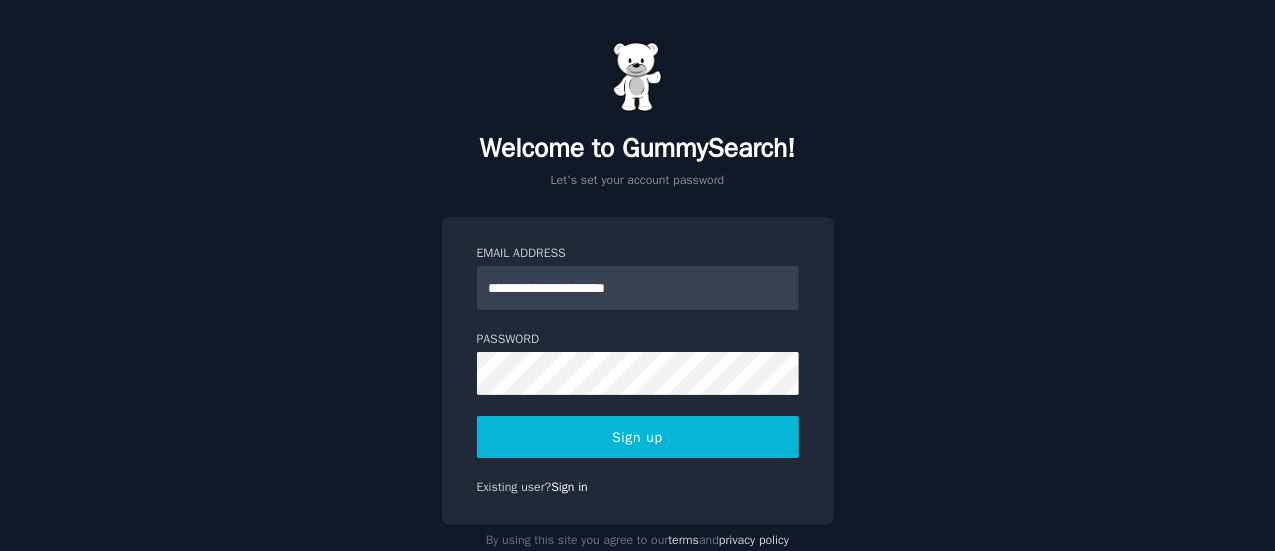 click on "Sign up" at bounding box center (638, 437) 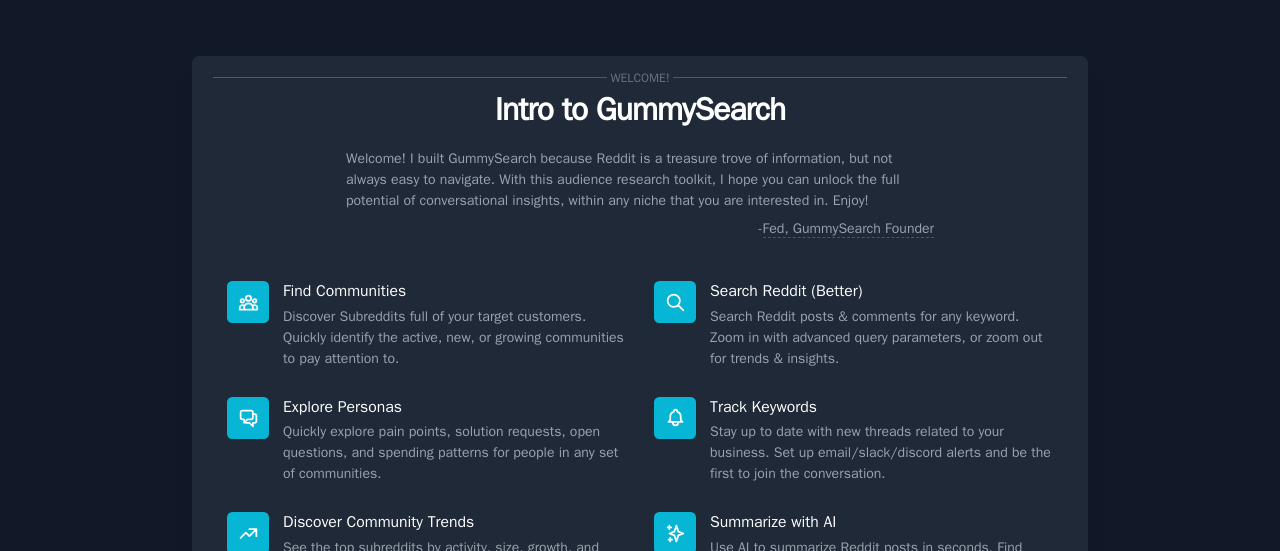 scroll, scrollTop: 0, scrollLeft: 0, axis: both 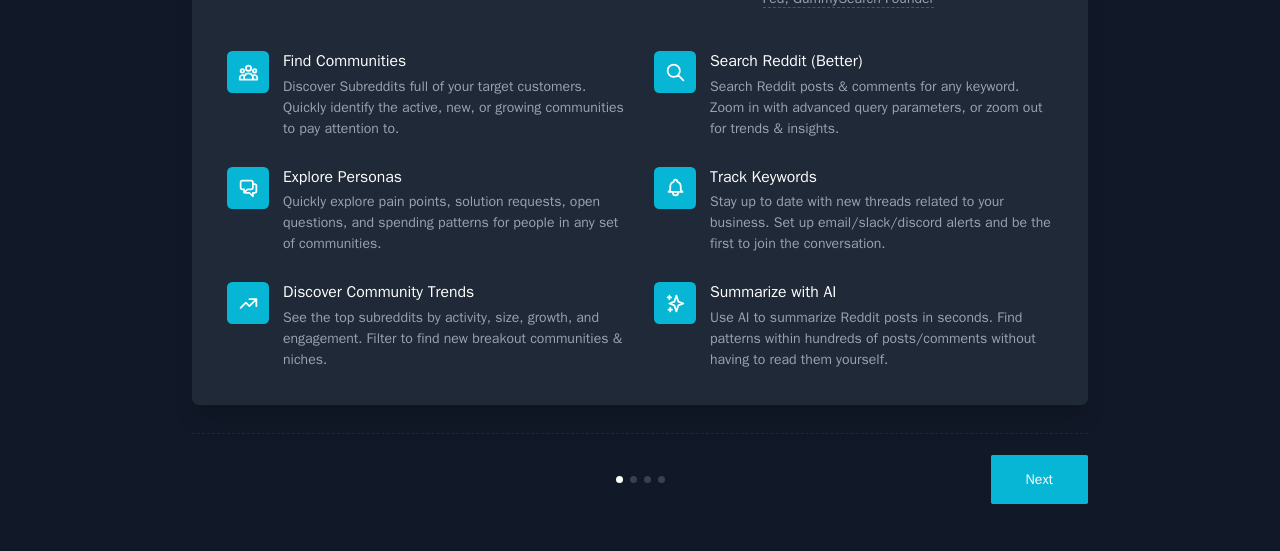 click on "Next" at bounding box center [1039, 479] 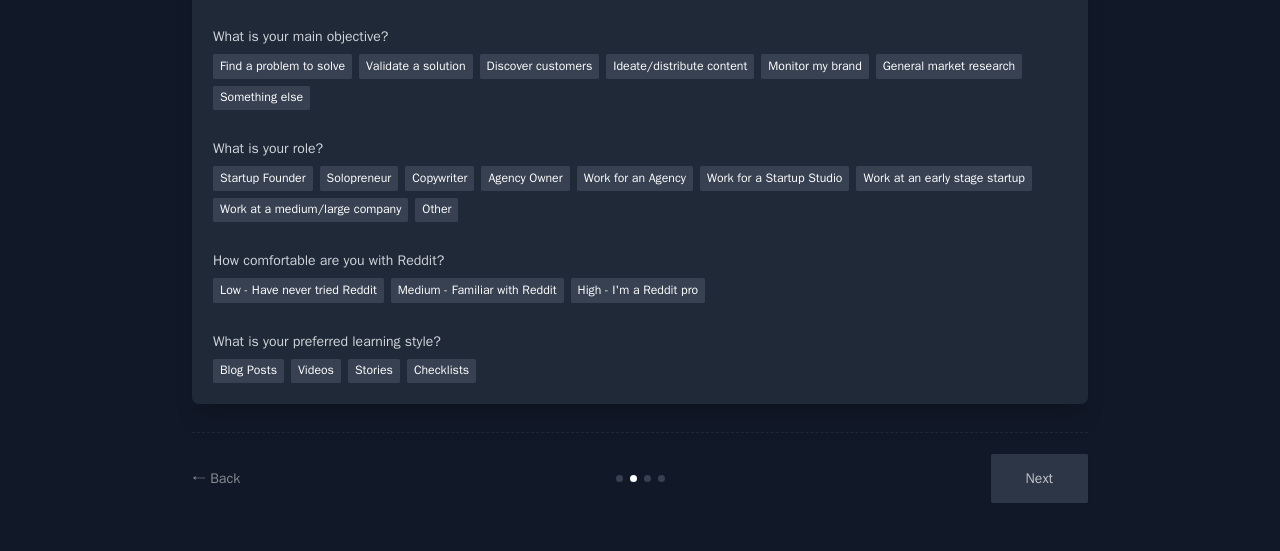 scroll, scrollTop: 0, scrollLeft: 0, axis: both 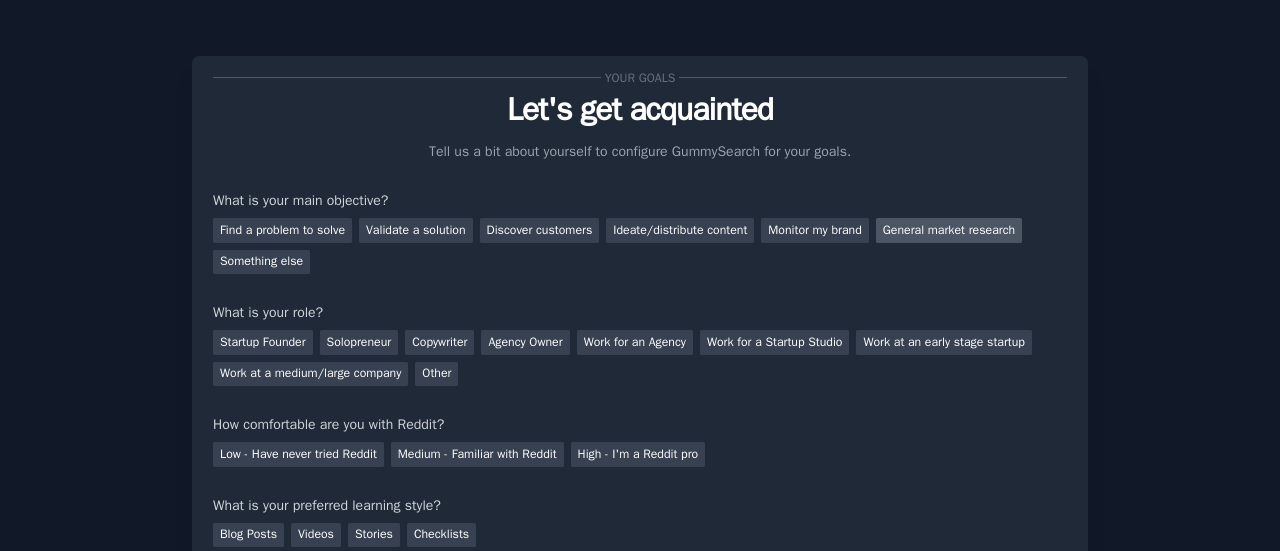 click on "General market research" at bounding box center [949, 230] 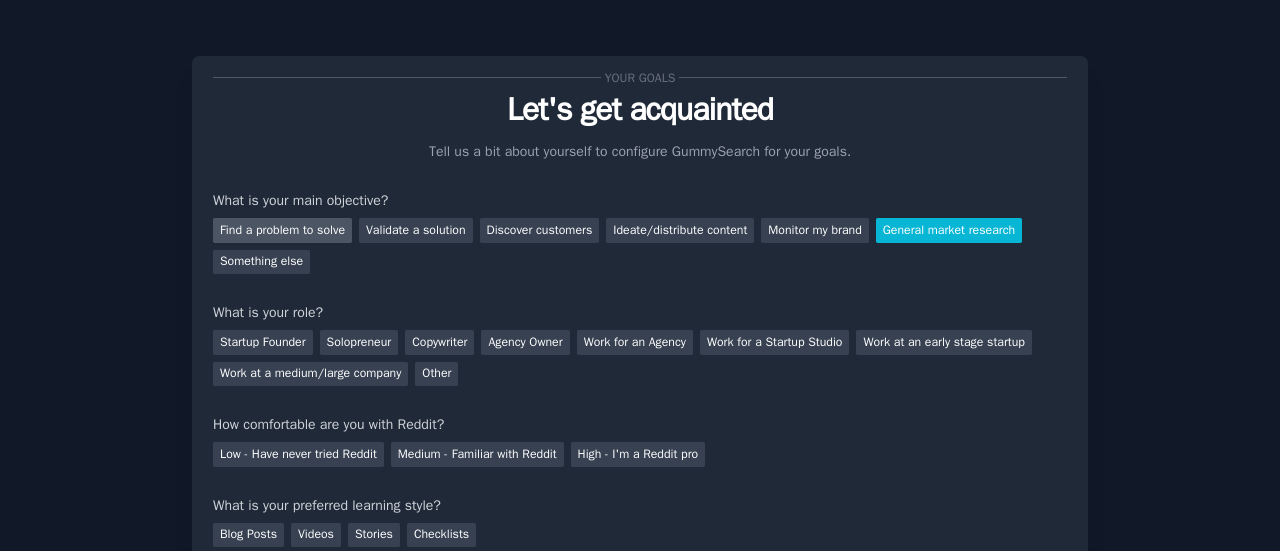 click on "Find a problem to solve" at bounding box center (282, 230) 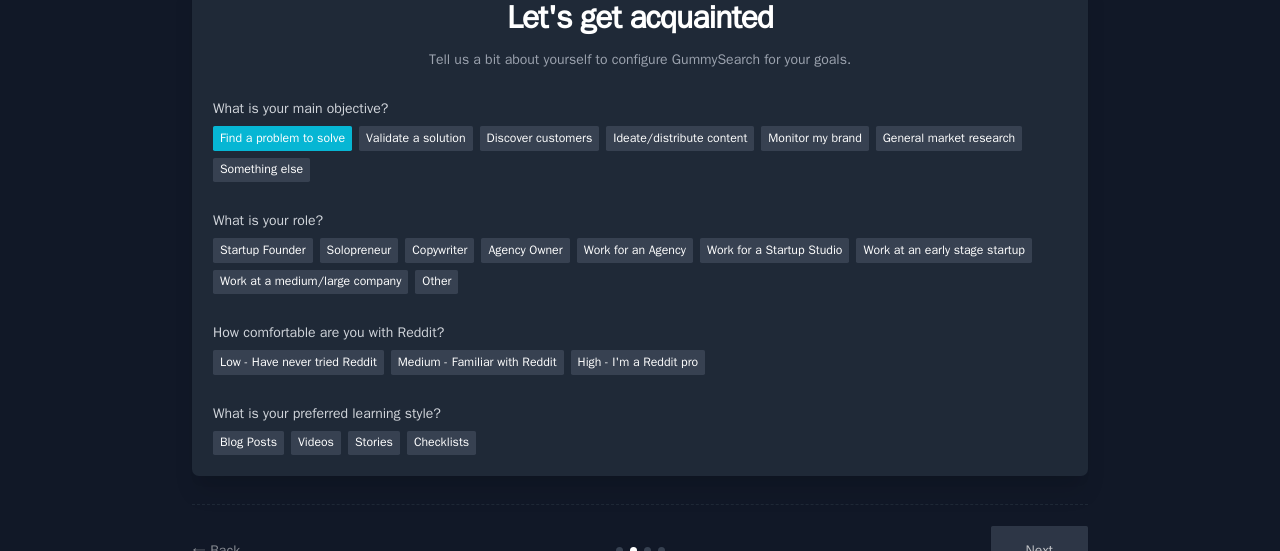 scroll, scrollTop: 94, scrollLeft: 0, axis: vertical 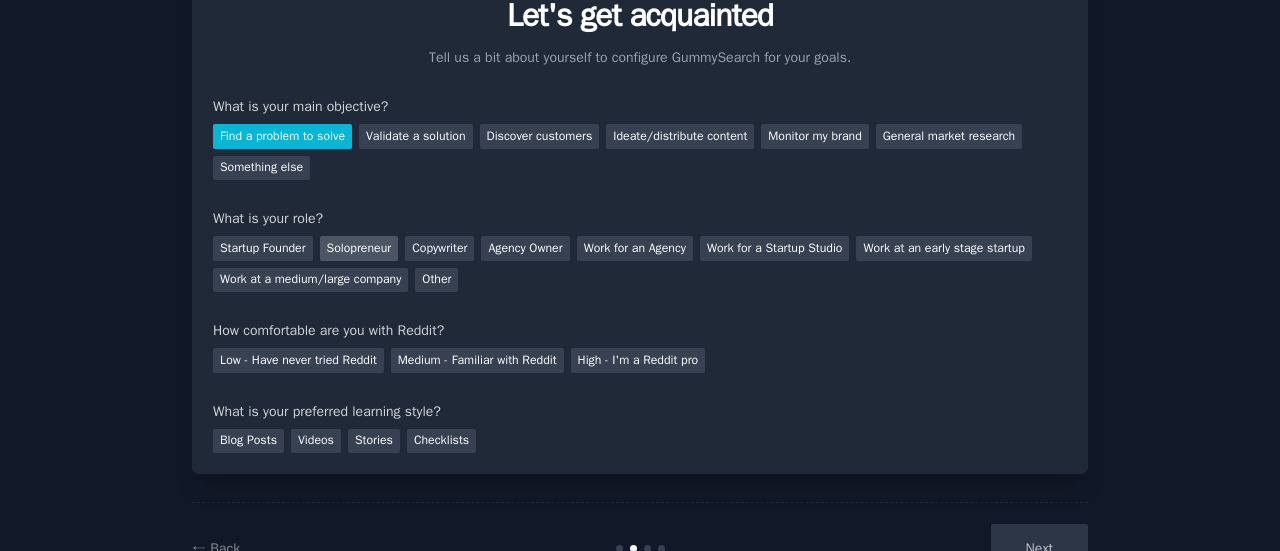 click on "Solopreneur" at bounding box center [359, 248] 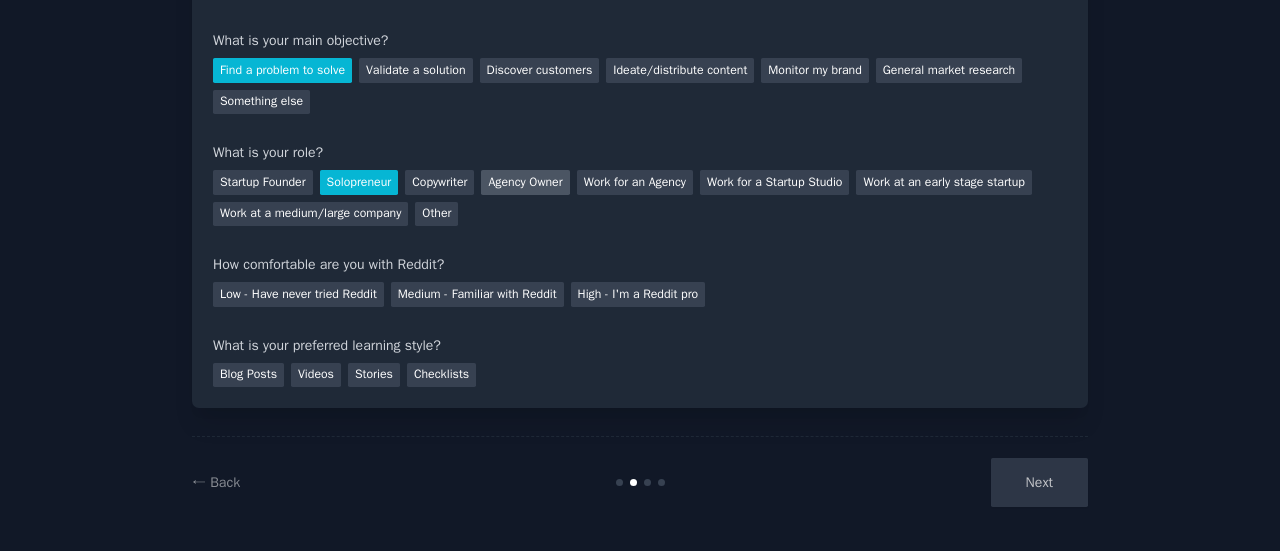 scroll, scrollTop: 164, scrollLeft: 0, axis: vertical 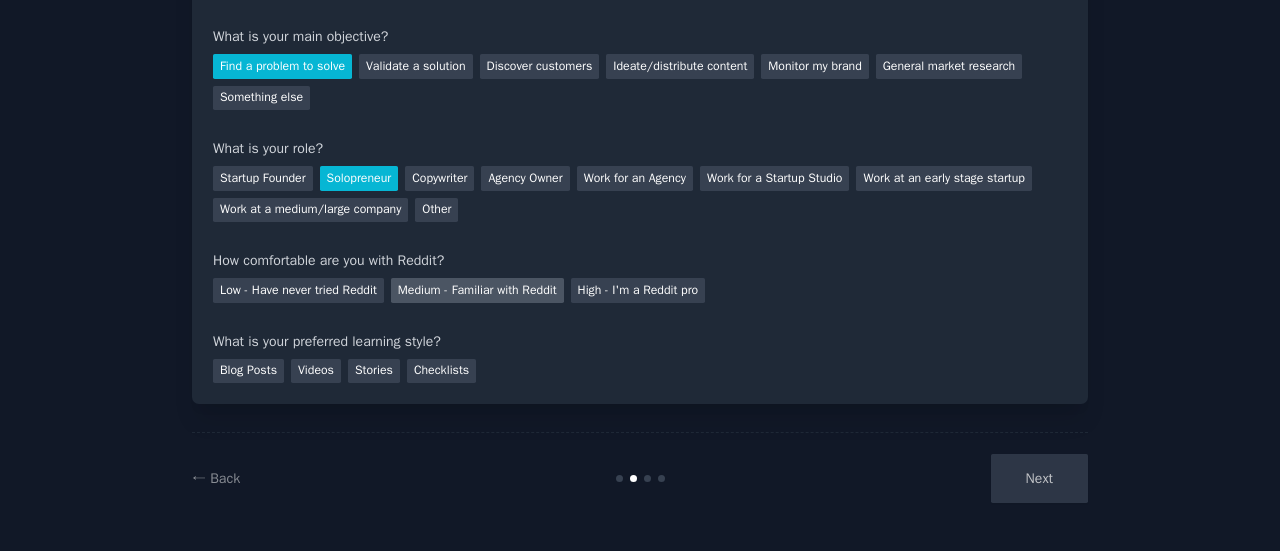 click on "Medium - Familiar with Reddit" at bounding box center (477, 290) 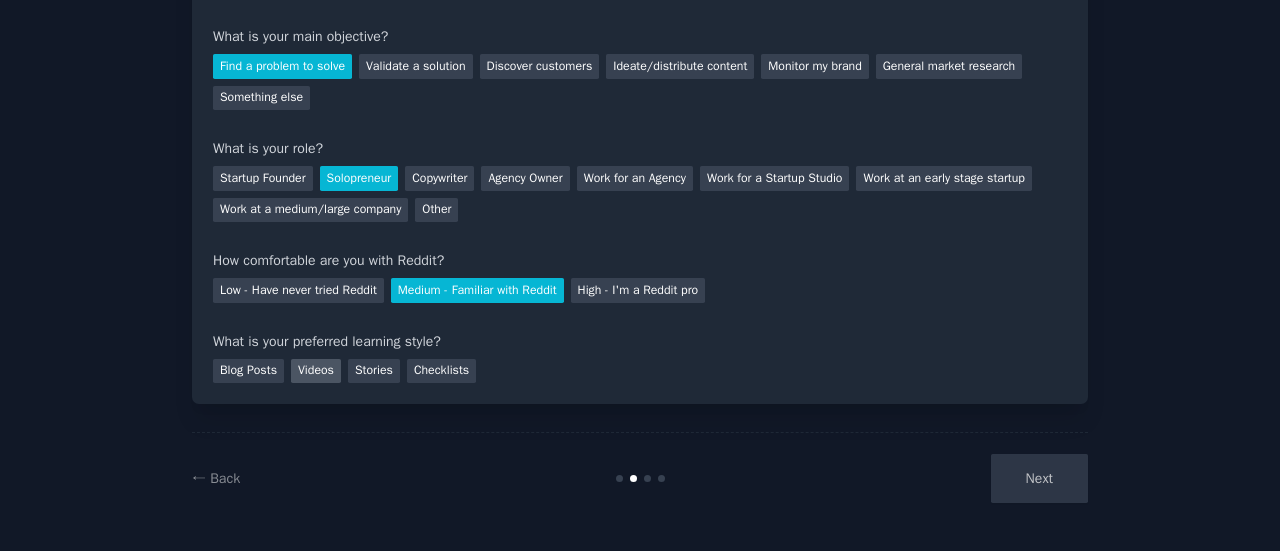 click on "Videos" at bounding box center (316, 371) 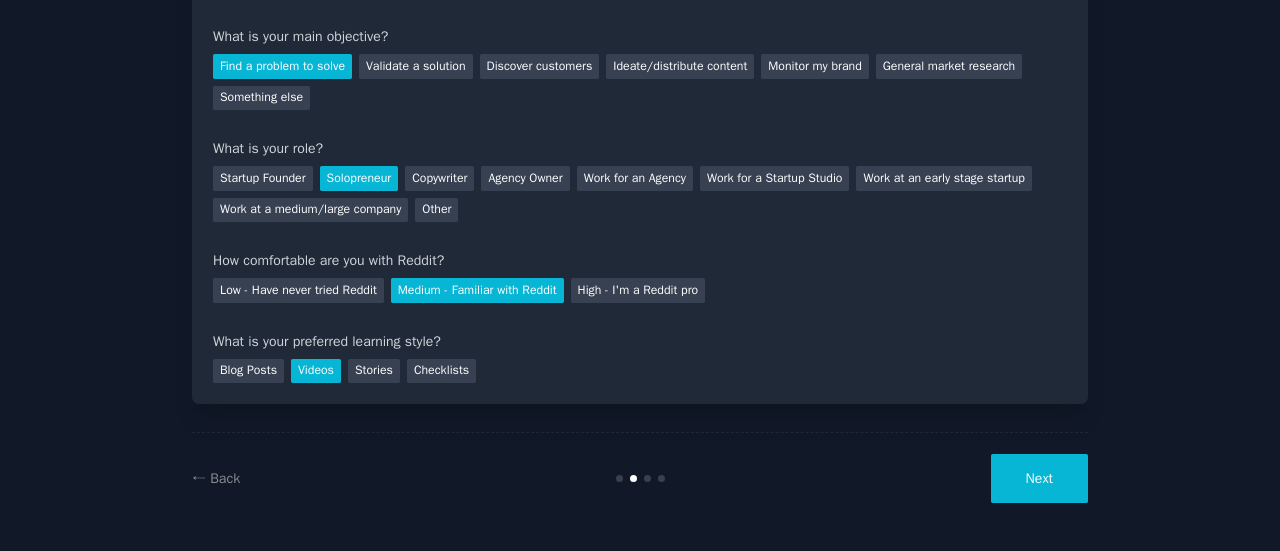 click on "Next" at bounding box center [1039, 478] 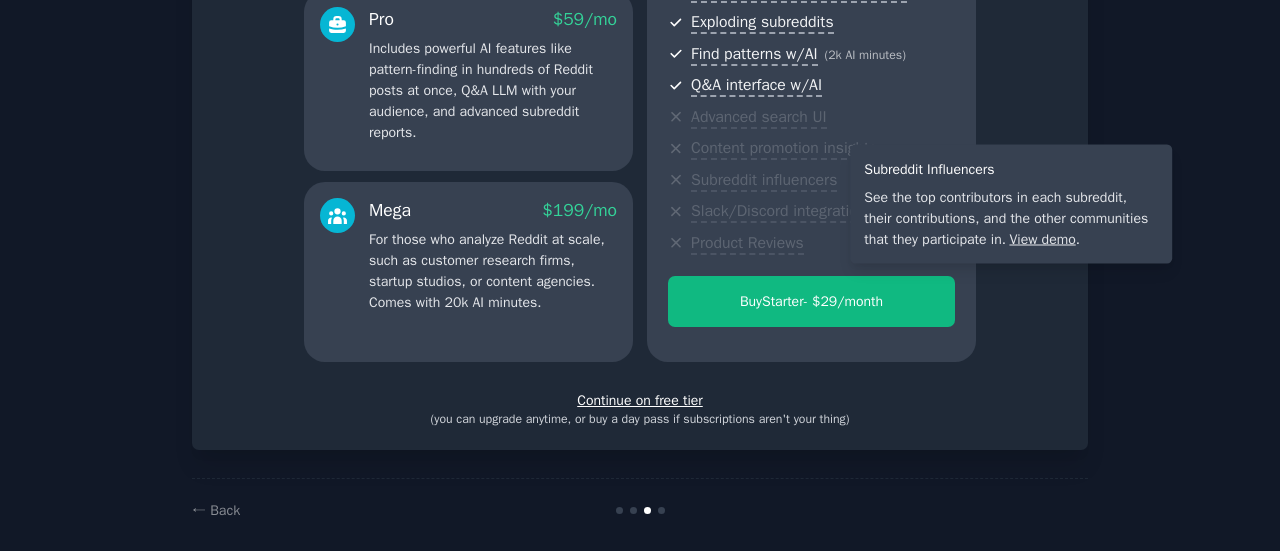 scroll, scrollTop: 396, scrollLeft: 0, axis: vertical 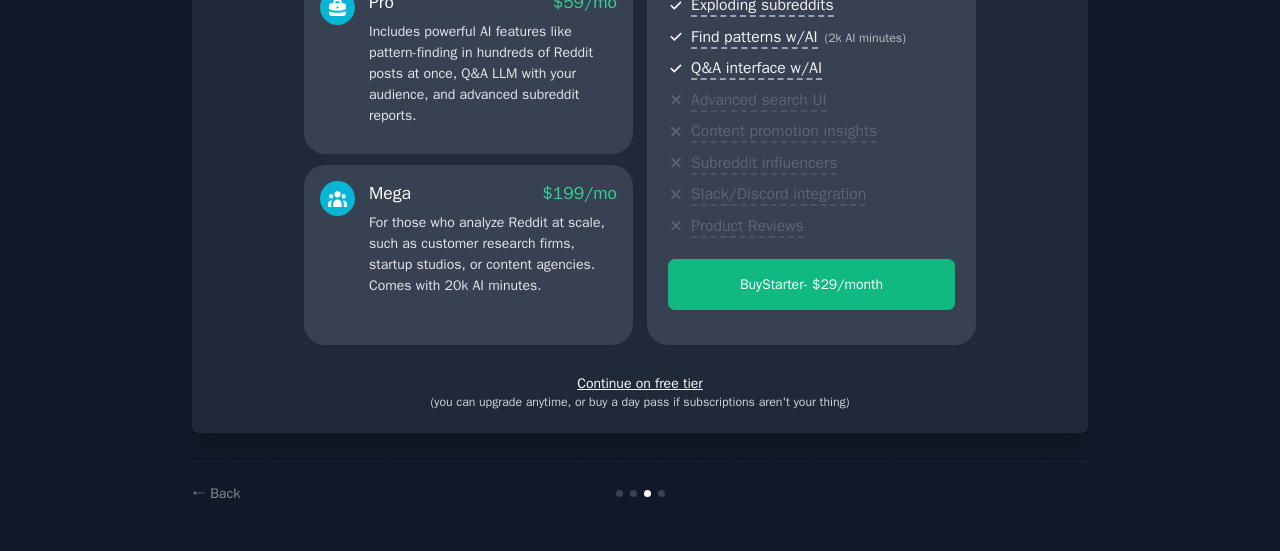 click on "Continue on free tier" at bounding box center (640, 383) 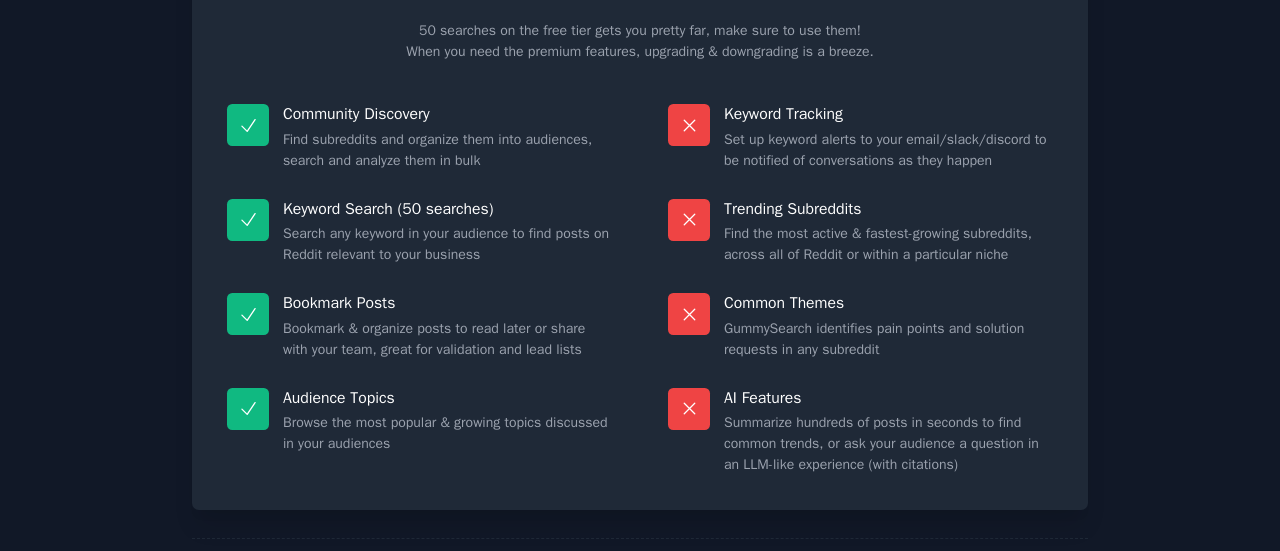 scroll, scrollTop: 227, scrollLeft: 0, axis: vertical 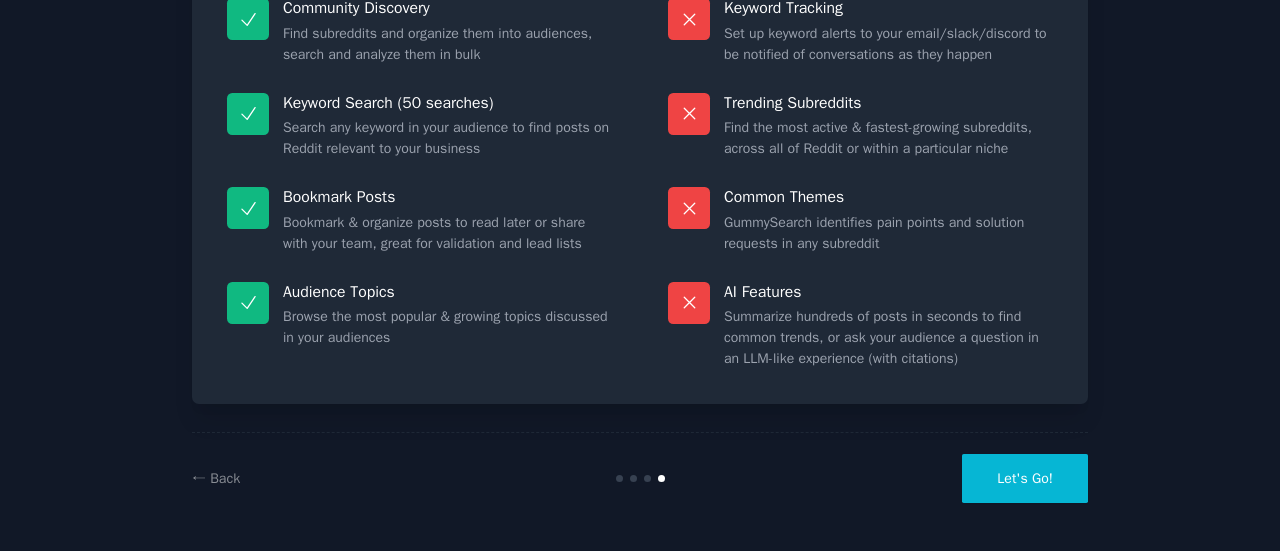 click on "Let's Go!" at bounding box center (1025, 478) 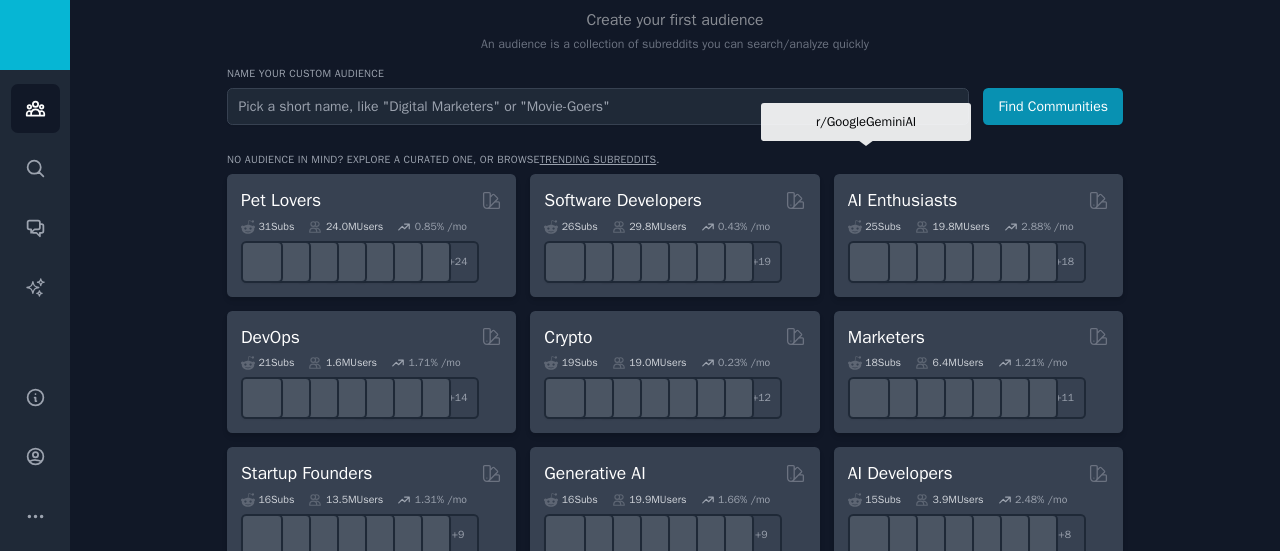scroll, scrollTop: 210, scrollLeft: 0, axis: vertical 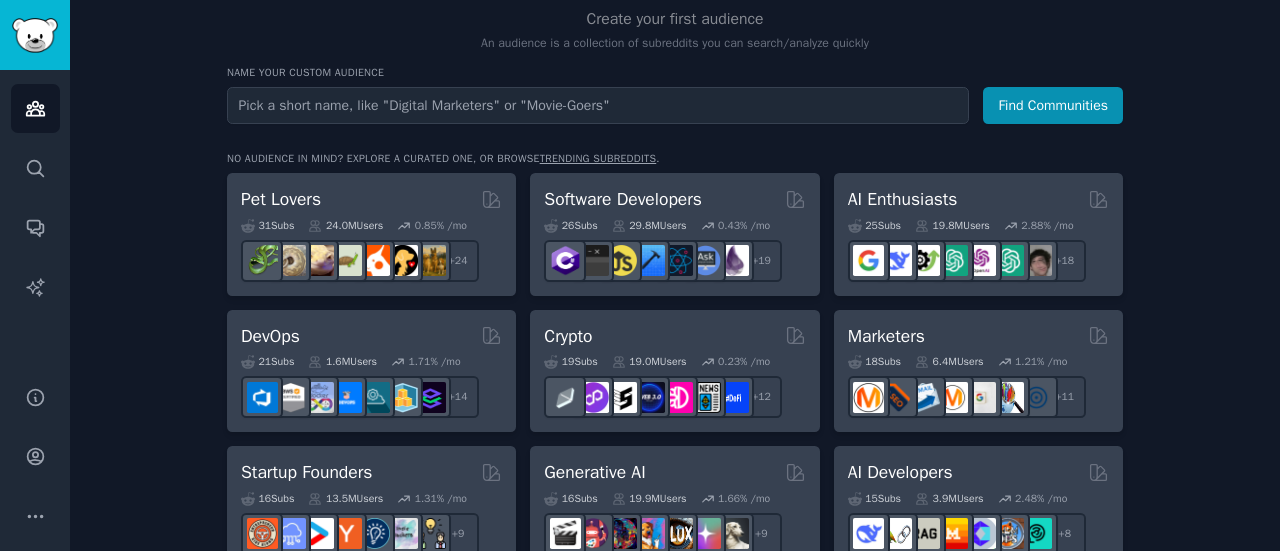 click on "Create your first audience An audience is a collection of subreddits you can search/analyze quickly Name your custom audience Audience Name Find Communities No audience in mind? Explore a curated one, or browse  trending subreddits . Pet Lovers 31  Sub s 24.0M  Users 0.85 % /mo + 24 Software Developers 26  Sub s 29.8M  Users 0.43 % /mo + 19 AI Enthusiasts 25  Sub s 19.8M  Users 2.88 % /mo r/GoogleGeminiAI + 18 DevOps 21  Sub s 1.6M  Users 1.71 % /mo + 14 Crypto 19  Sub s 19.0M  Users 0.23 % /mo + 12 Marketers 18  Sub s 6.4M  Users 1.21 % /mo + 11 Startup Founders 16  Sub s 13.5M  Users 1.31 % /mo + 9 Generative AI 16  Sub s 19.9M  Users 1.66 % /mo + 9 AI Developers 15  Sub s 3.9M  Users 2.48 % /mo + 8 Stock Investors 15  Sub s 28.3M  Users 0.51 % /mo + 8 Video Editors 15  Sub s 2.3M  Users 1.52 % /mo + 8 Designers 13  Sub s 9.7M  Users 0.27 % /mo + 6 Data Scientists 13  Sub s 7.6M  Users 0.59 % /mo + 6 Fitness Enthusiasts 12  Sub s 31.1M  Users 0.24 % /mo + 5 Gardeners 11  Sub s 13.5M  Users 1.95 % /mo + 4 11" at bounding box center [675, 994] 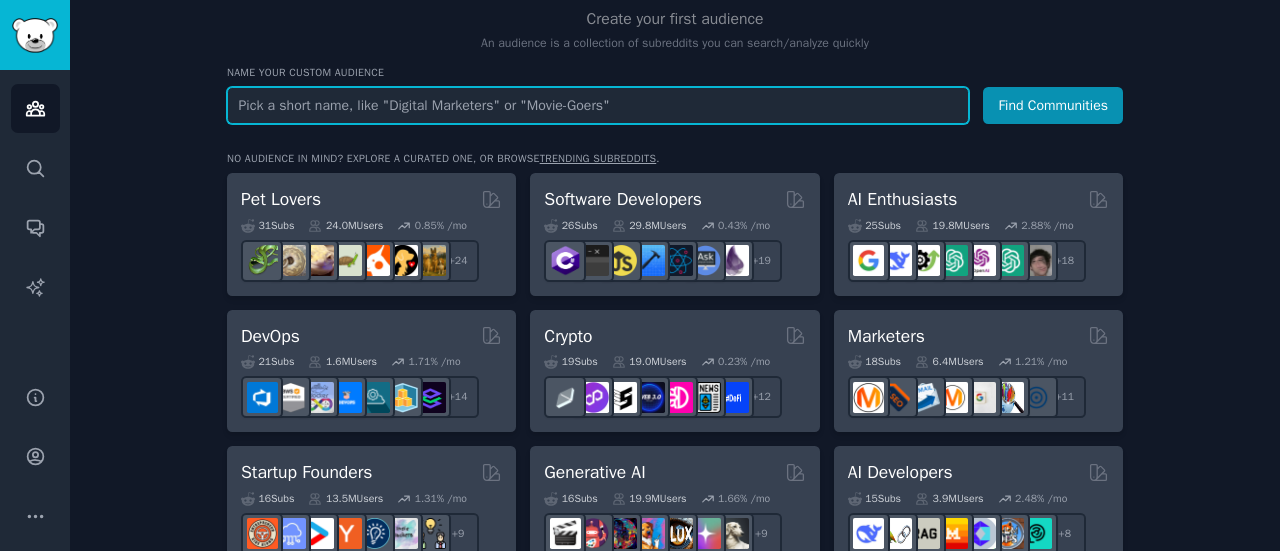 click at bounding box center (598, 105) 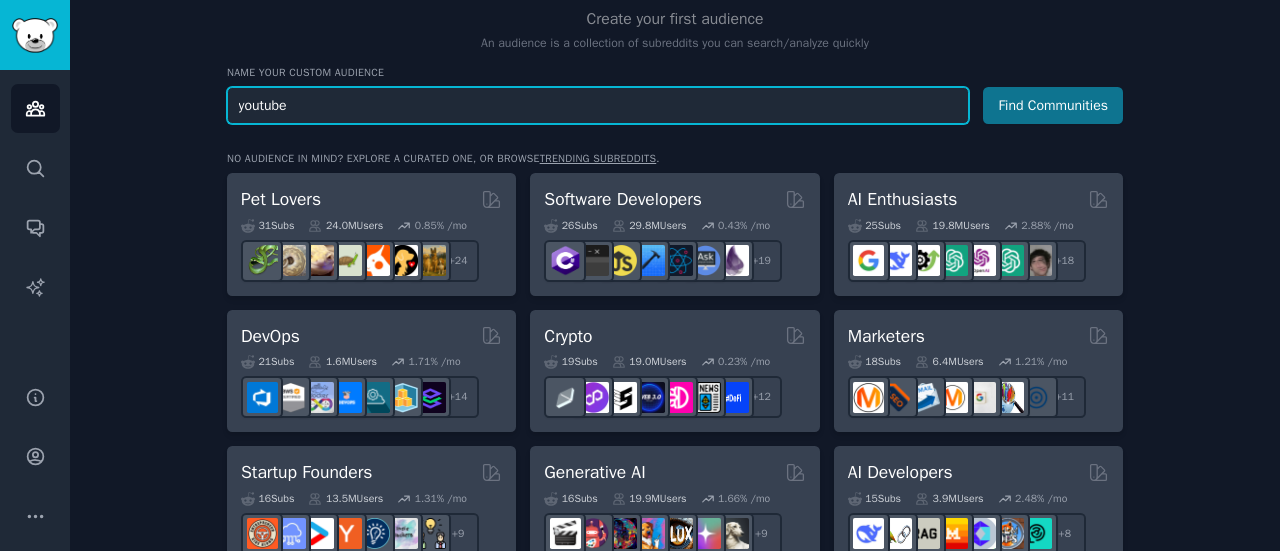 type on "youtube" 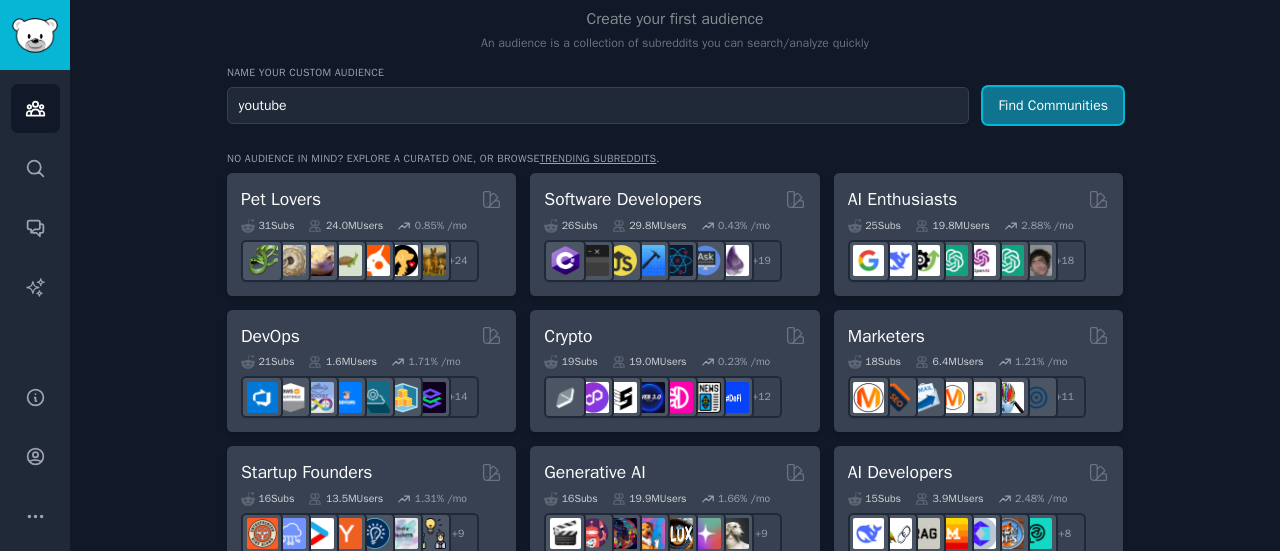 click on "Find Communities" at bounding box center (1053, 105) 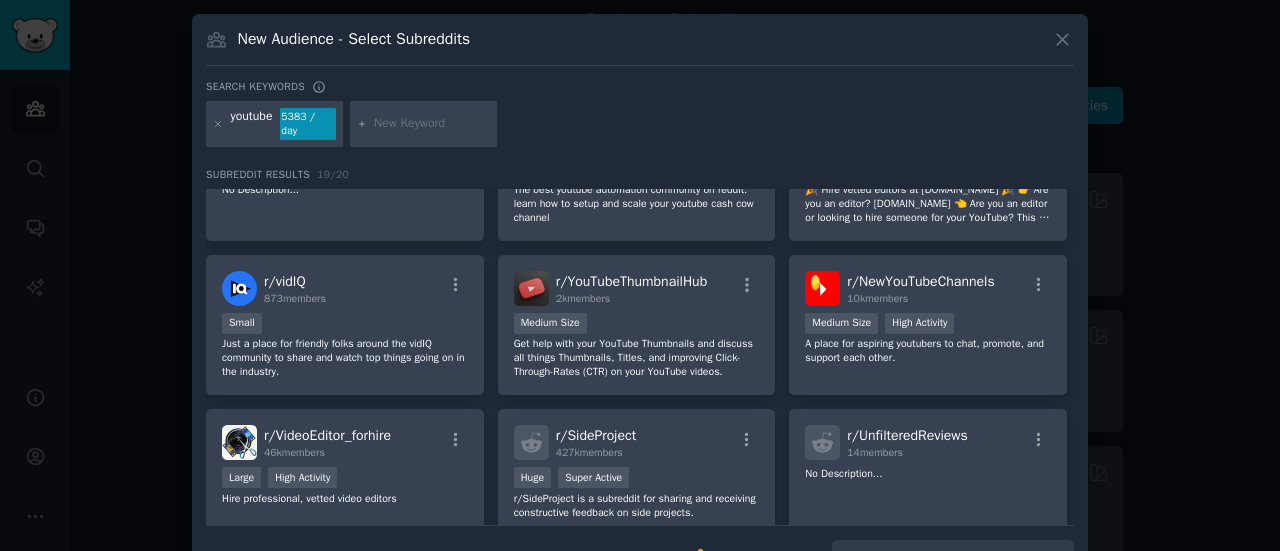 scroll, scrollTop: 561, scrollLeft: 0, axis: vertical 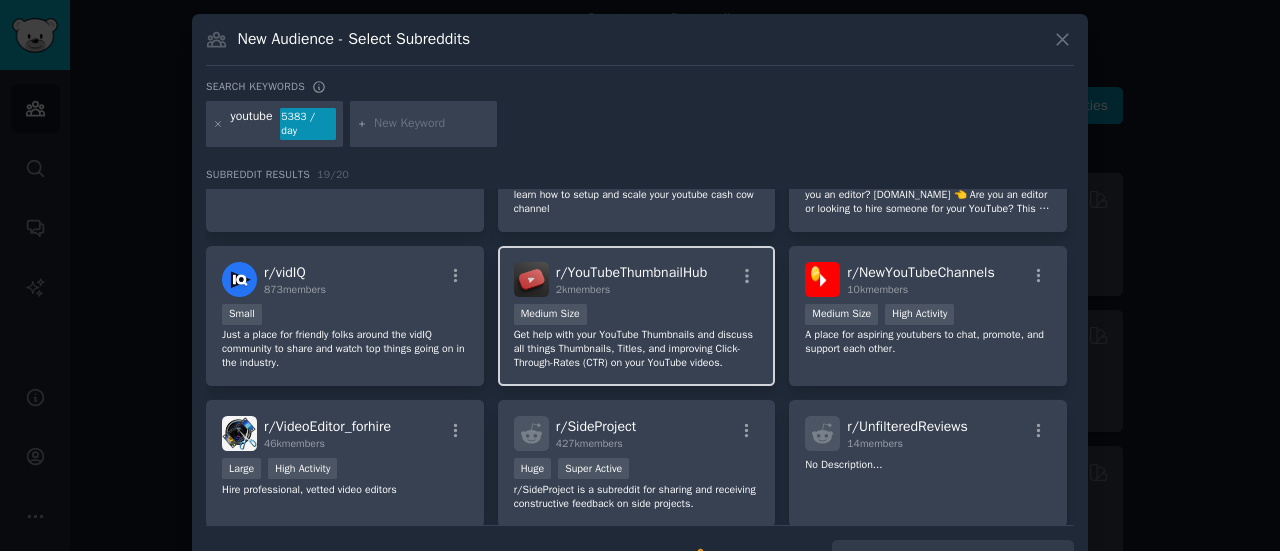 click on "Get help with your YouTube Thumbnails and discuss all things Thumbnails, Titles, and improving Click-Through-Rates (CTR) on your YouTube videos." at bounding box center (637, 349) 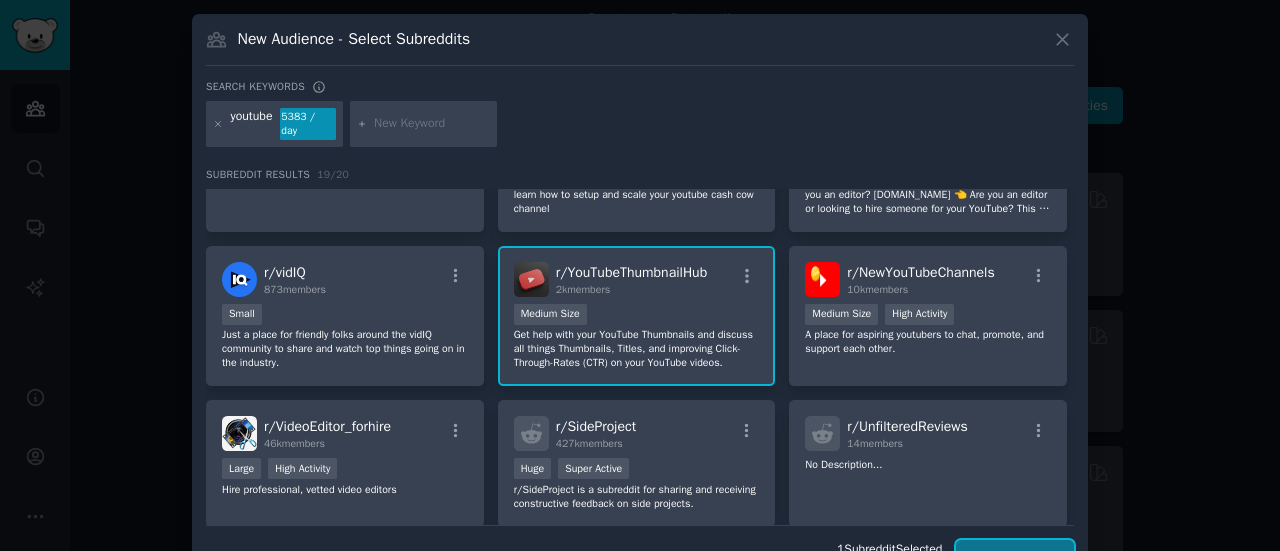 click on "Create Audience" at bounding box center [1015, 557] 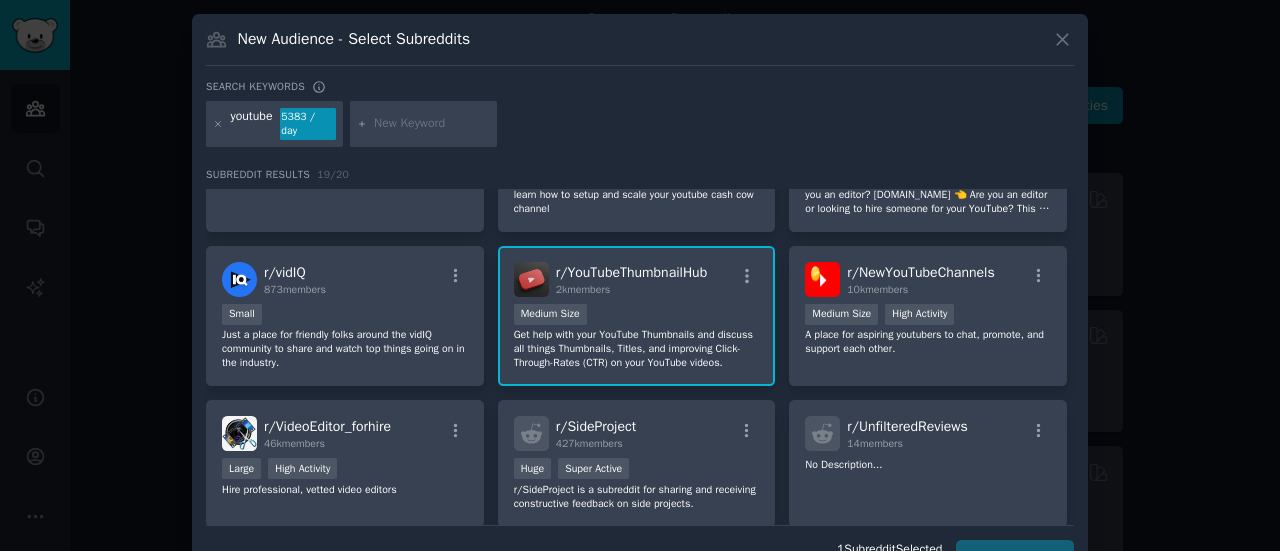 scroll, scrollTop: 0, scrollLeft: 0, axis: both 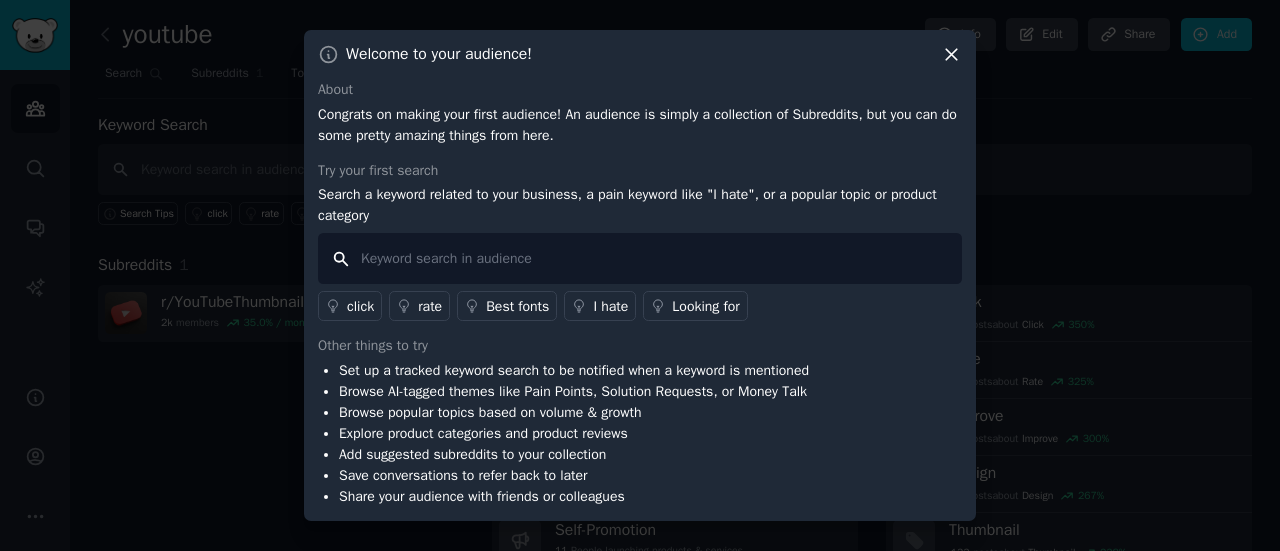 click at bounding box center [640, 258] 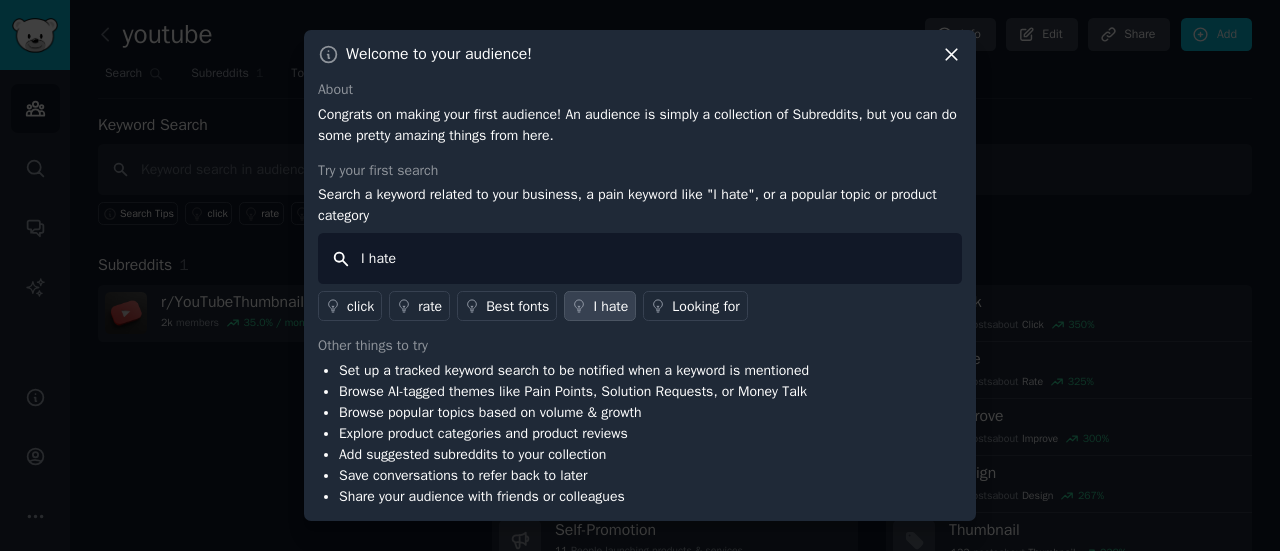 type on "I hate" 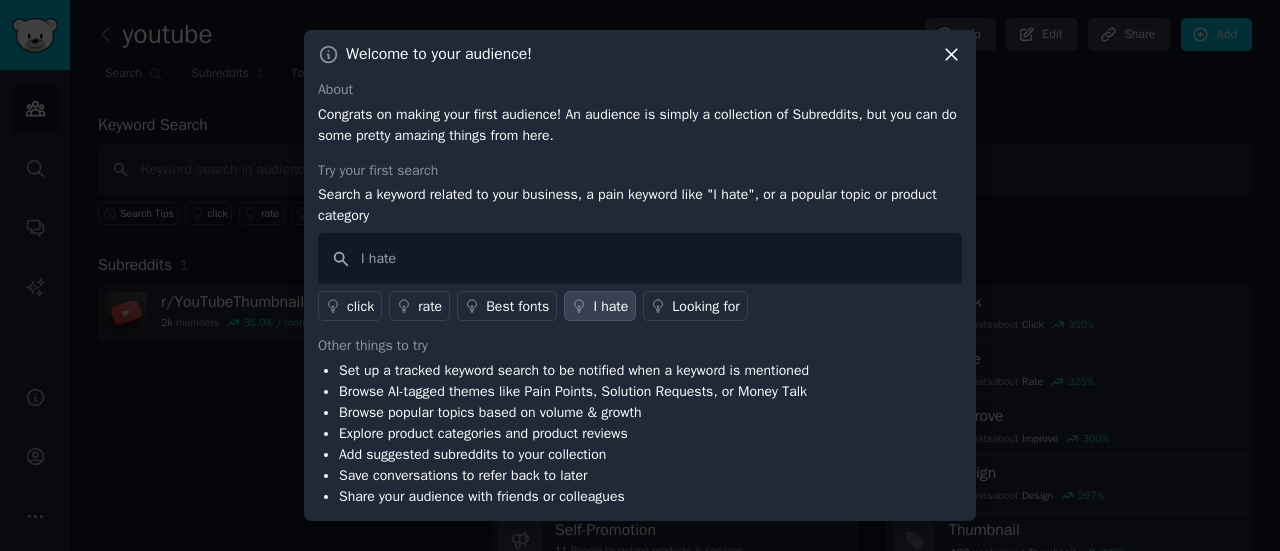 click on "I hate" at bounding box center (610, 306) 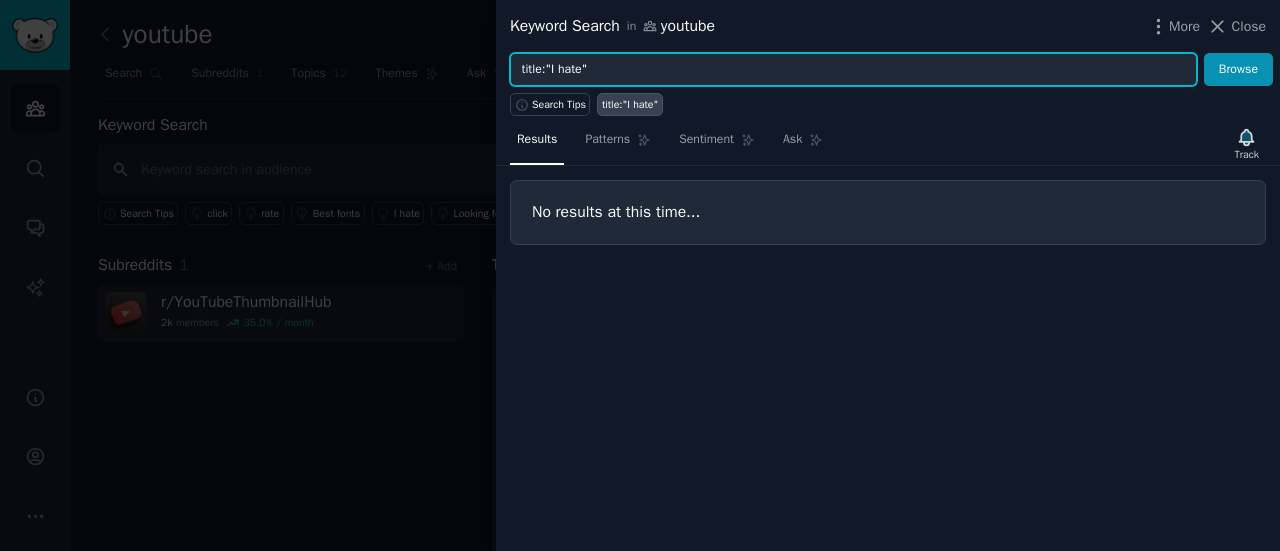 click on "title:"I hate"" at bounding box center [853, 70] 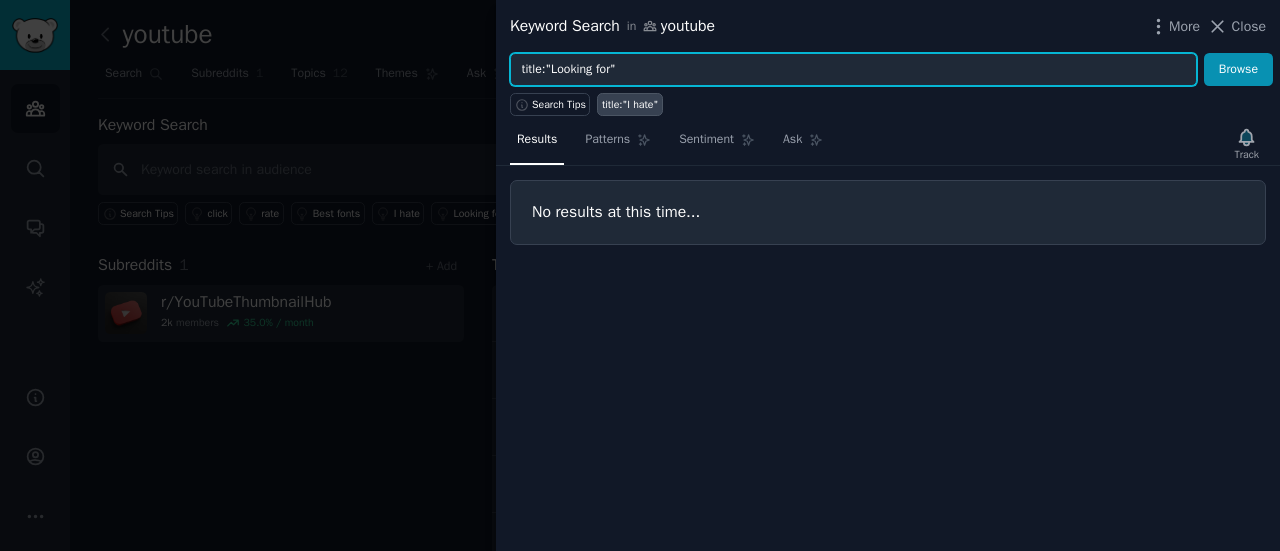 type on "title:"Looking for"" 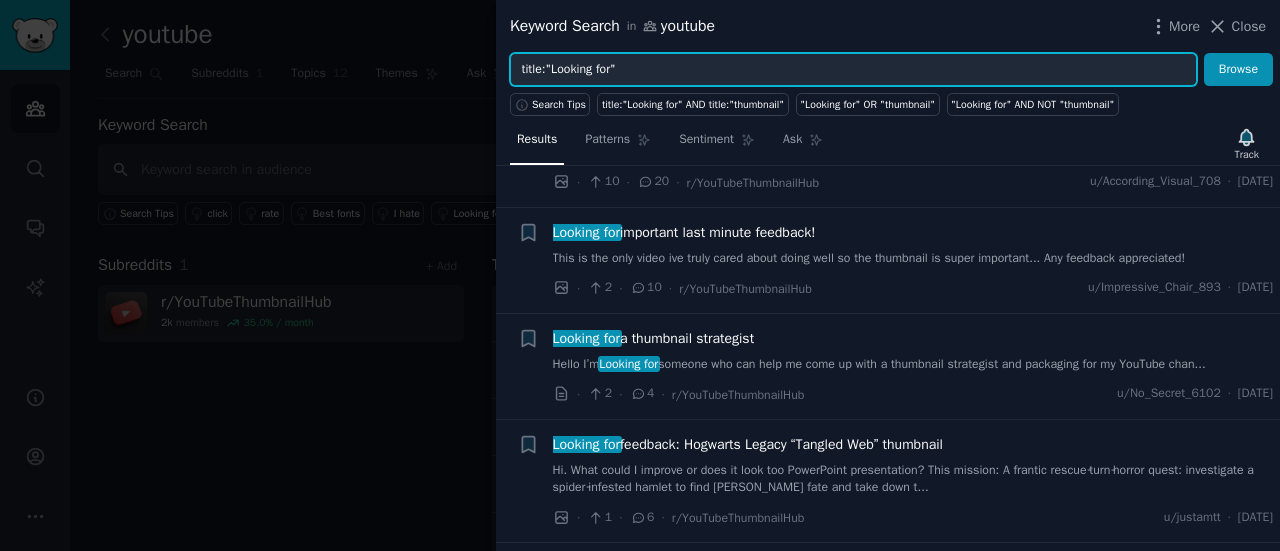 scroll, scrollTop: 98, scrollLeft: 0, axis: vertical 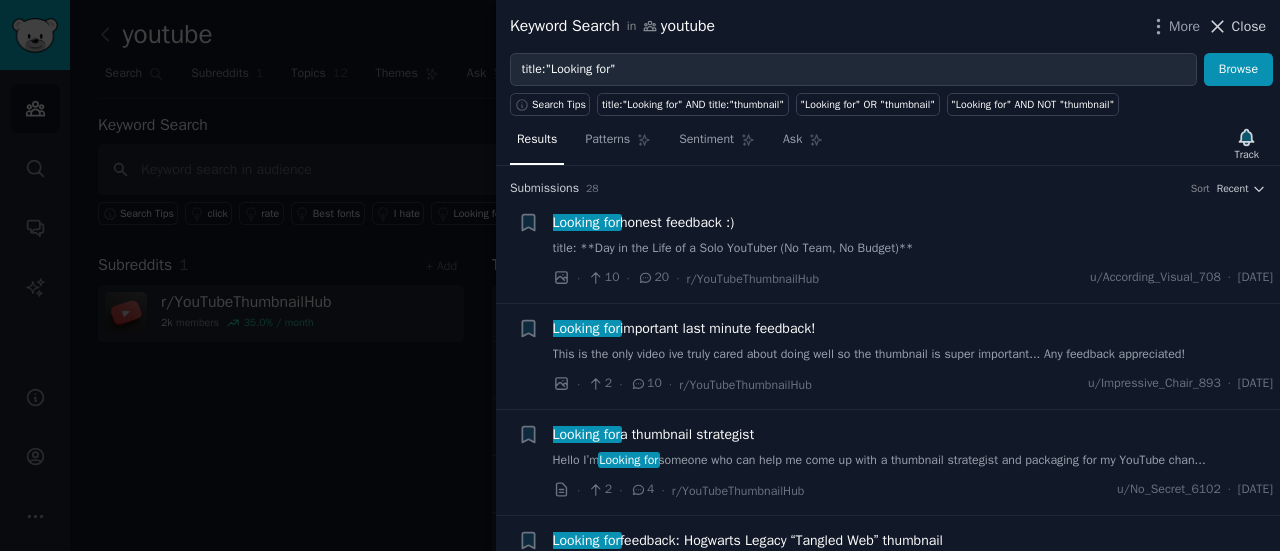 click 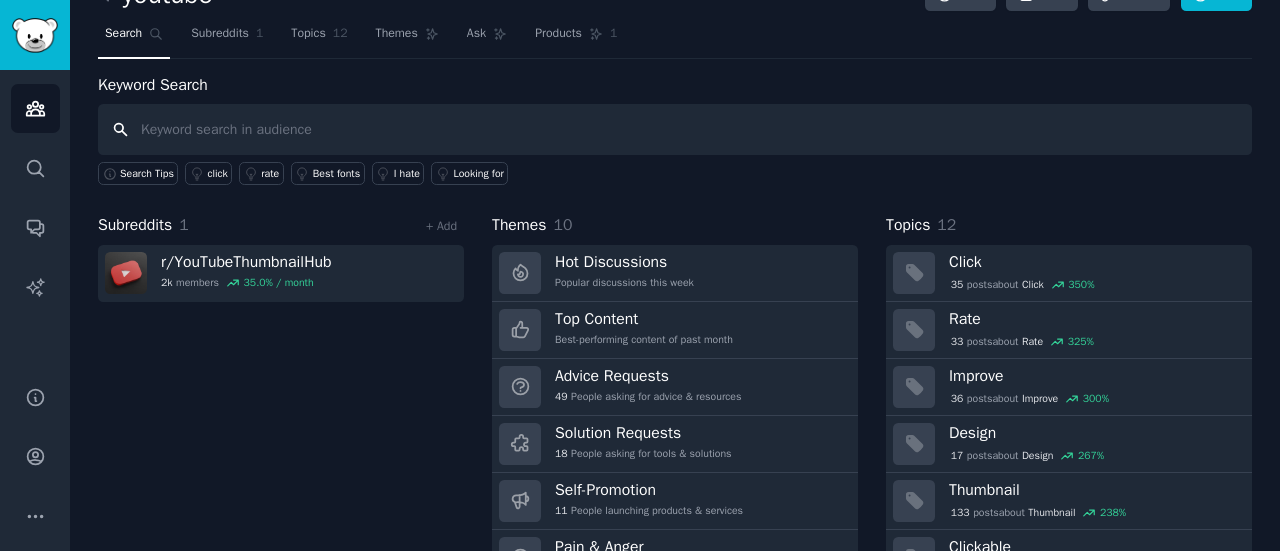 scroll, scrollTop: 0, scrollLeft: 0, axis: both 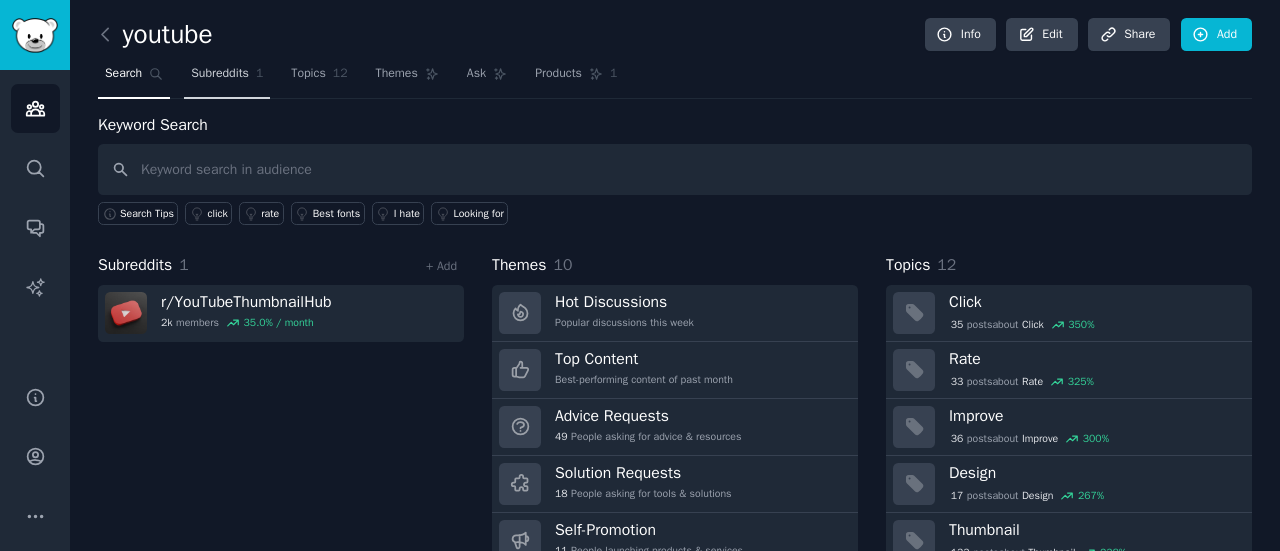 click on "Subreddits" at bounding box center [220, 74] 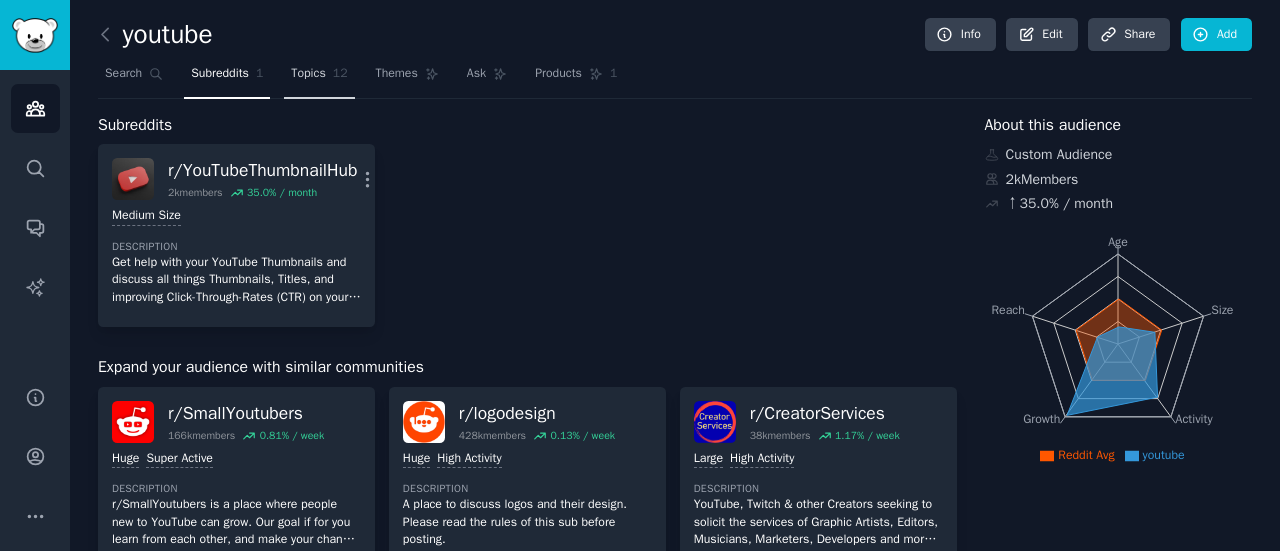 click on "Topics" at bounding box center (308, 74) 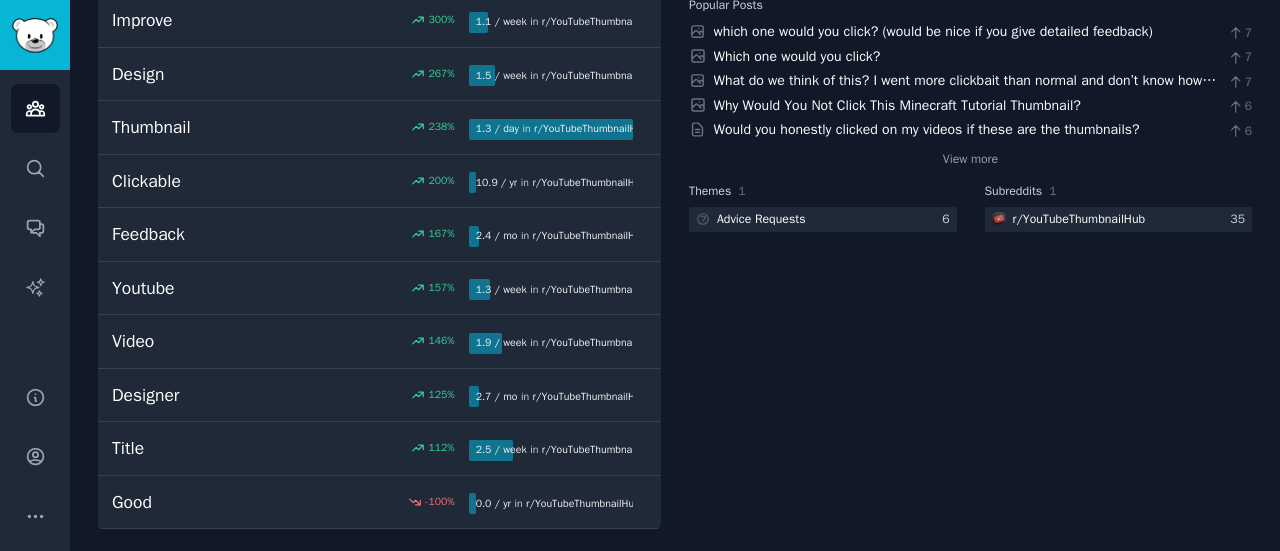 scroll, scrollTop: 0, scrollLeft: 0, axis: both 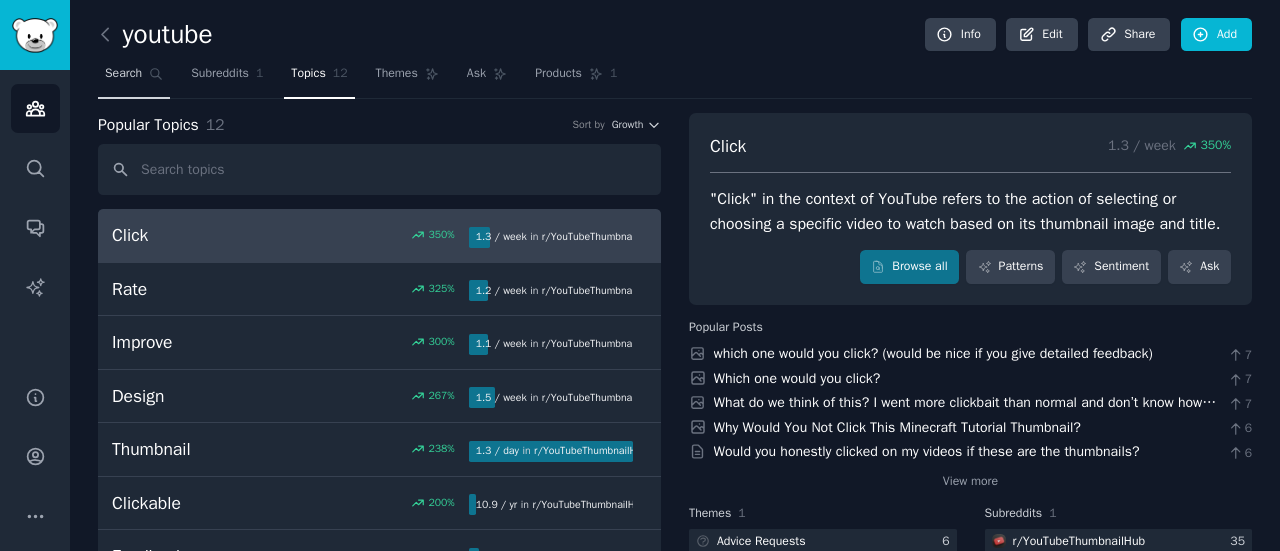 click on "Search" at bounding box center (123, 74) 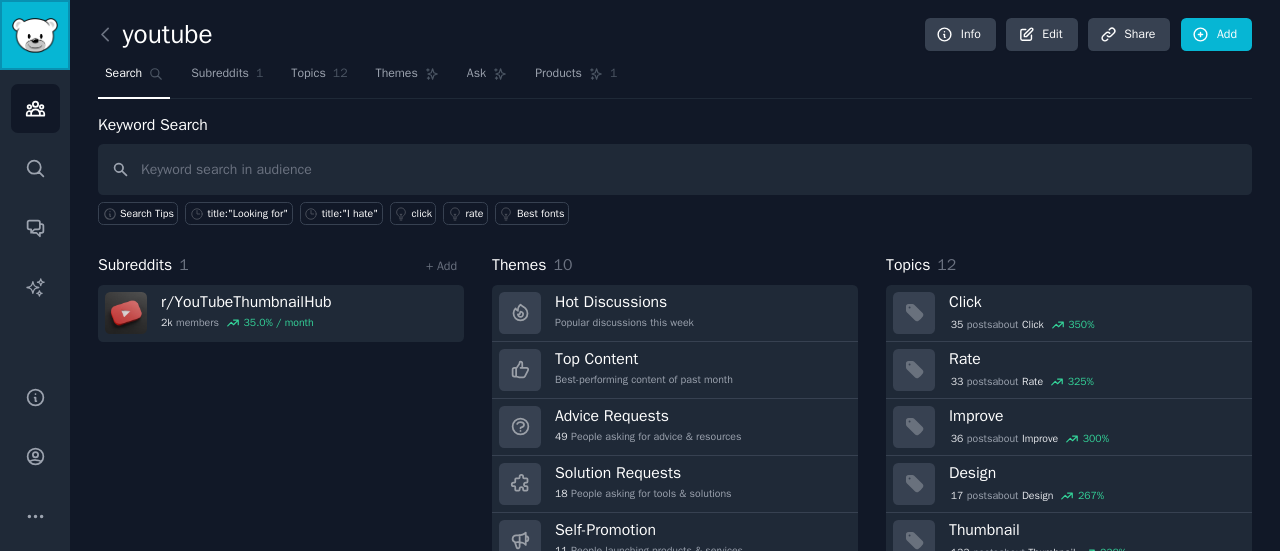 click at bounding box center [35, 35] 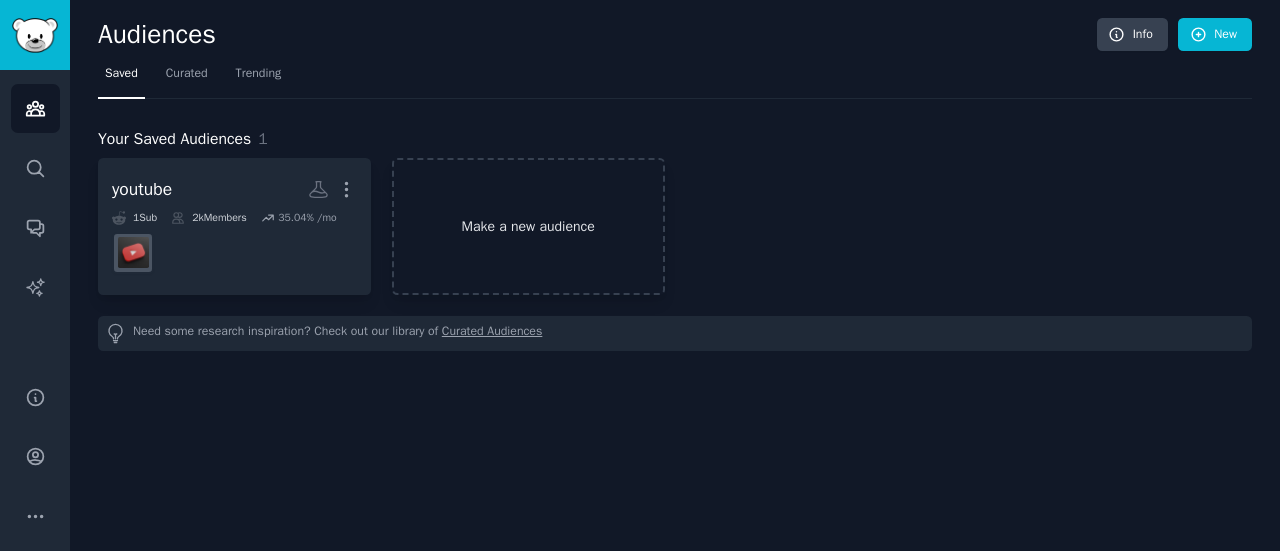 click on "Make a new audience" at bounding box center [528, 226] 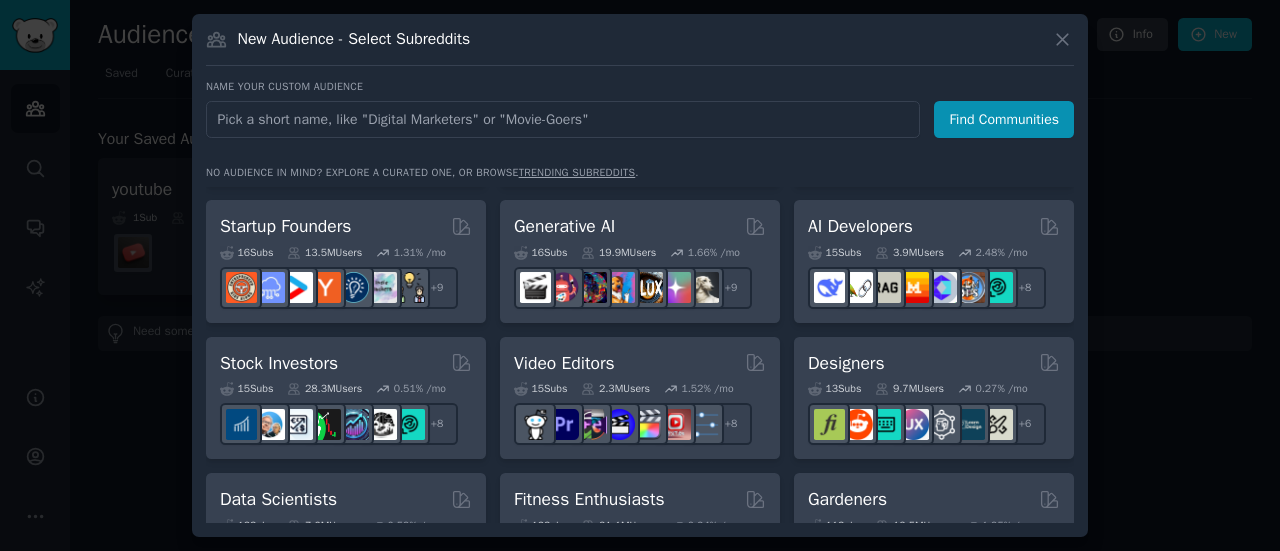 scroll, scrollTop: 261, scrollLeft: 0, axis: vertical 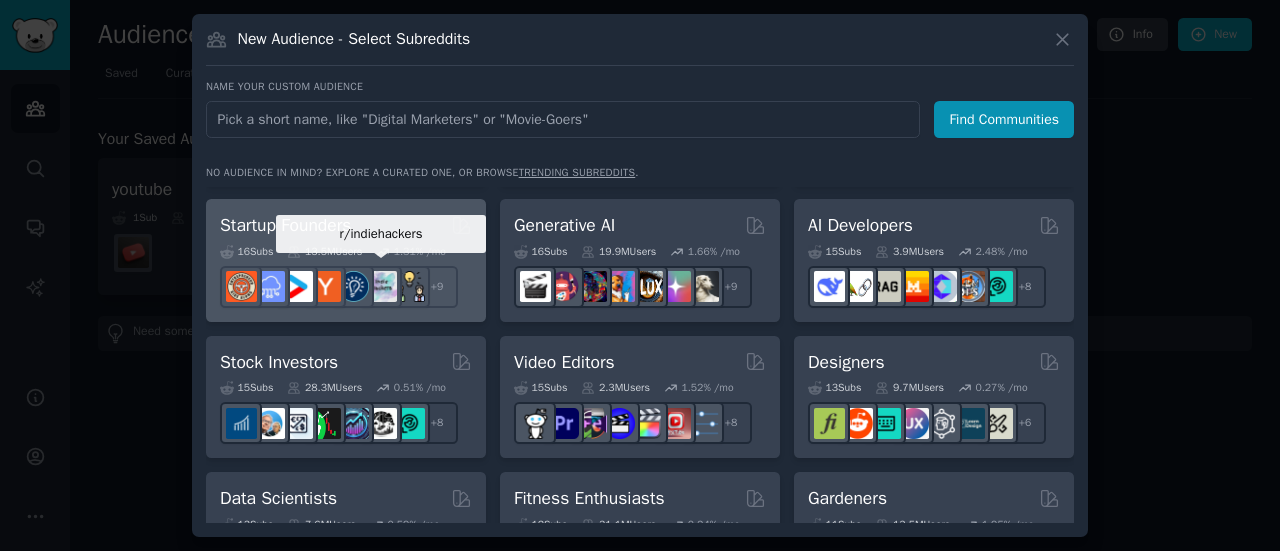 click at bounding box center [381, 287] 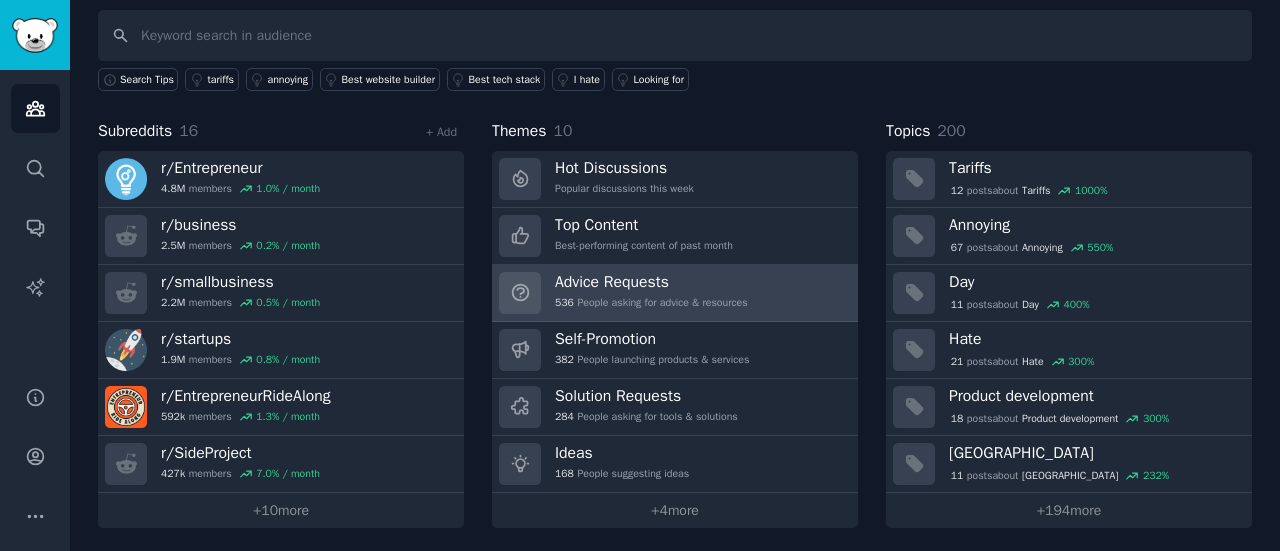 scroll, scrollTop: 0, scrollLeft: 0, axis: both 